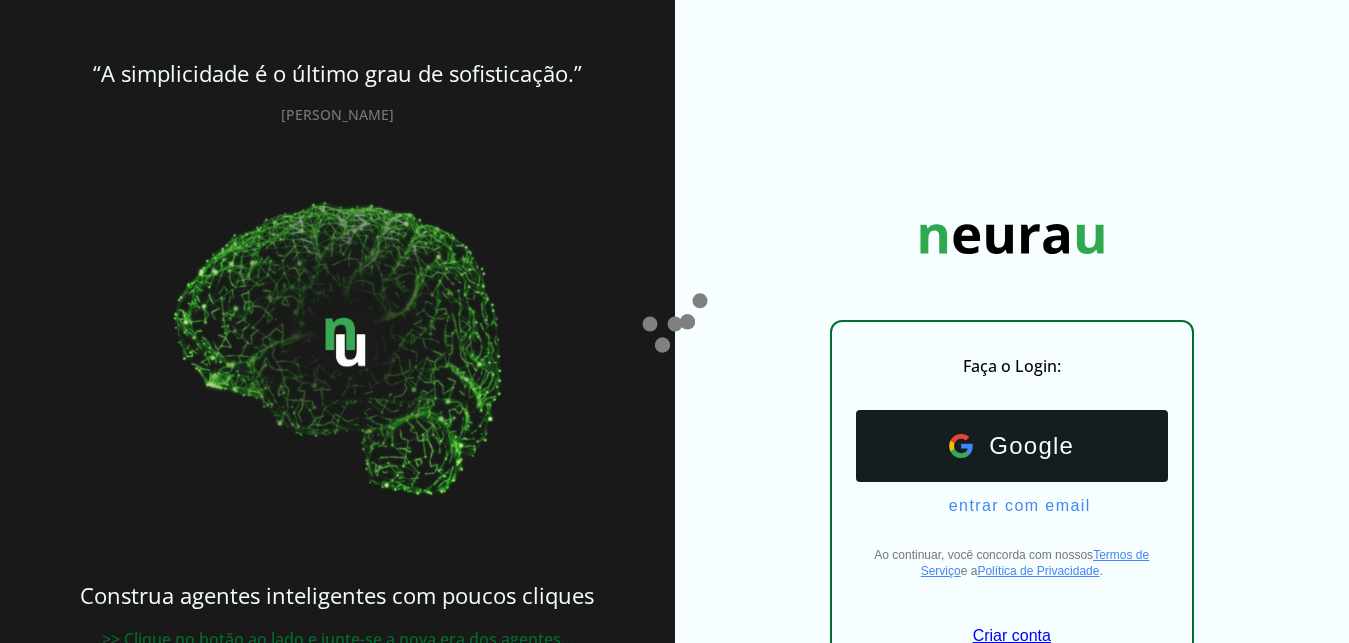 click on "Google Google" at bounding box center [1012, 446] 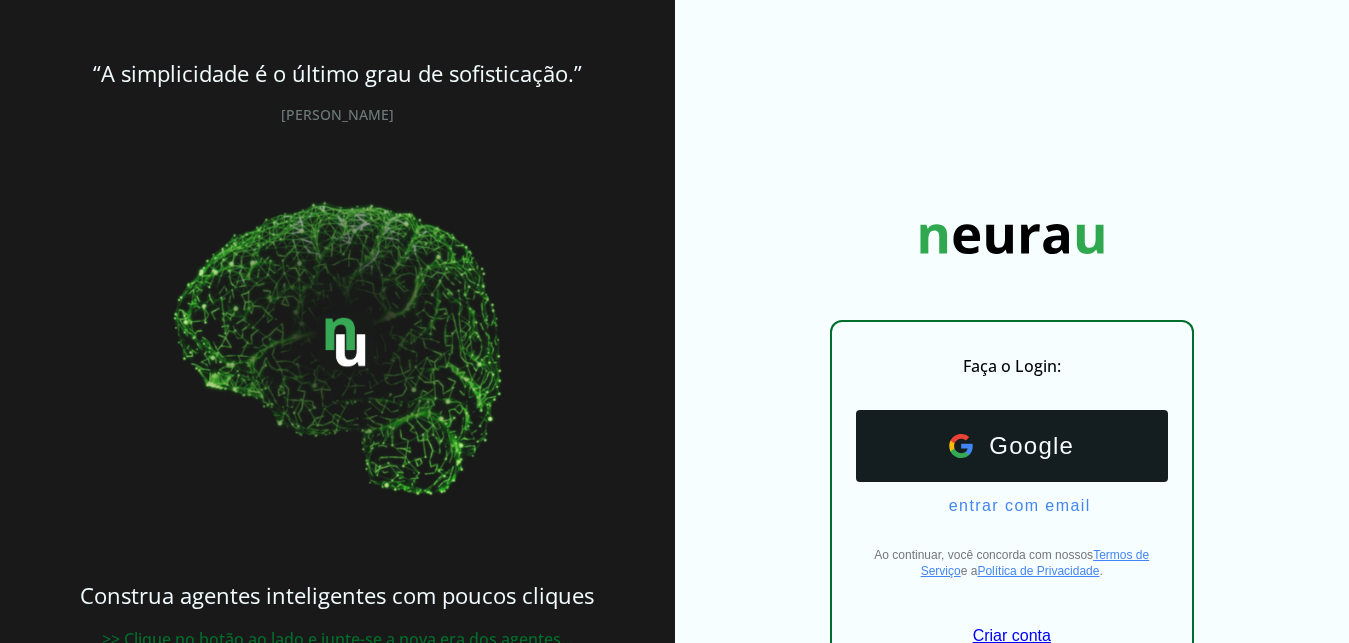 scroll, scrollTop: 68, scrollLeft: 0, axis: vertical 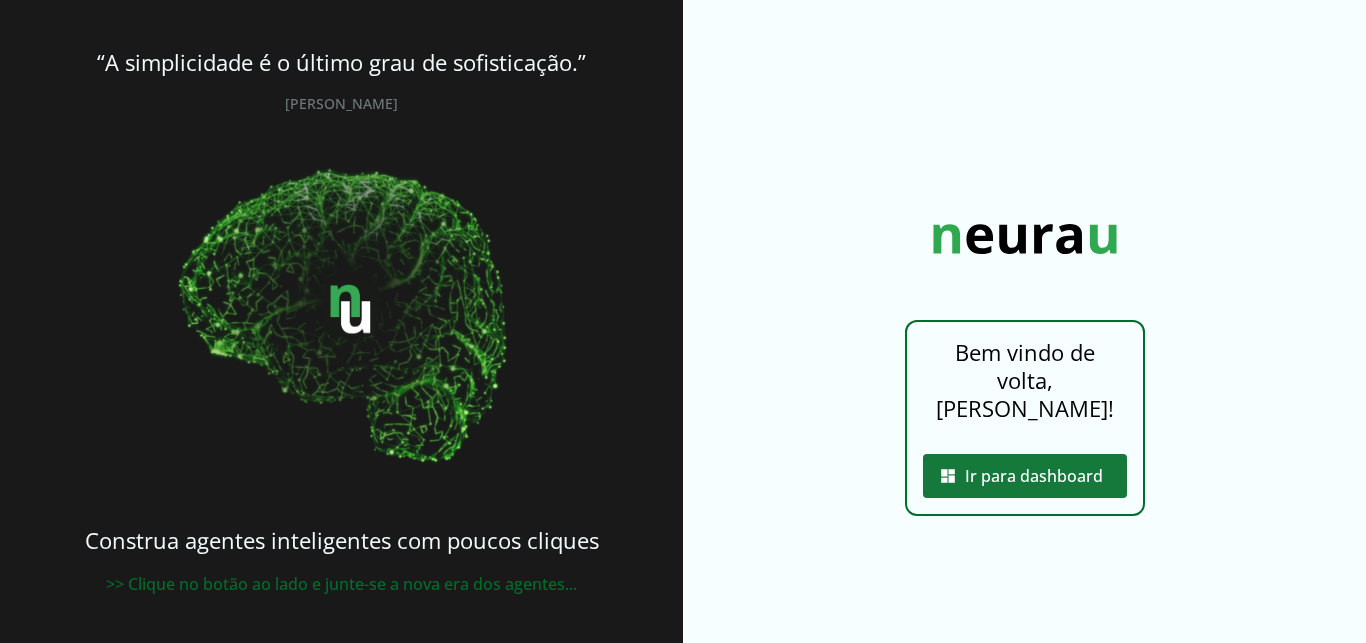 click at bounding box center [1025, 476] 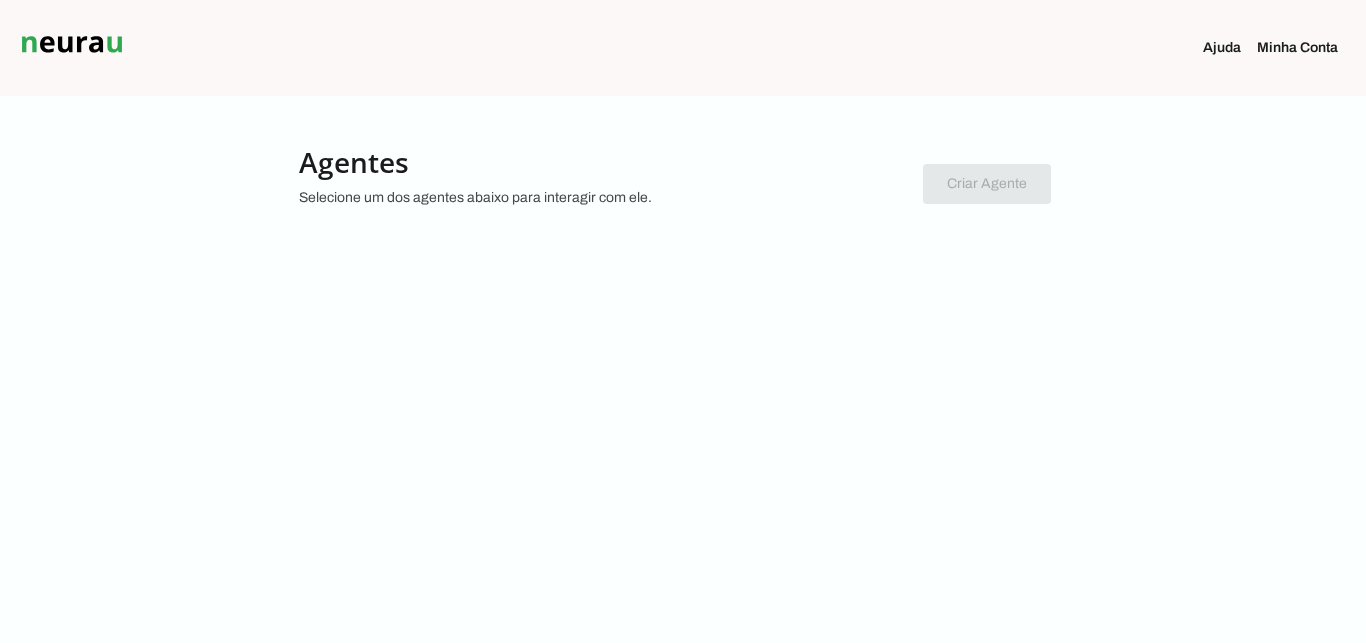 click on "Criar Agente
Você atingiu o limite de agentes permitidos. Atualize o seu
plano para aumentar o limite" 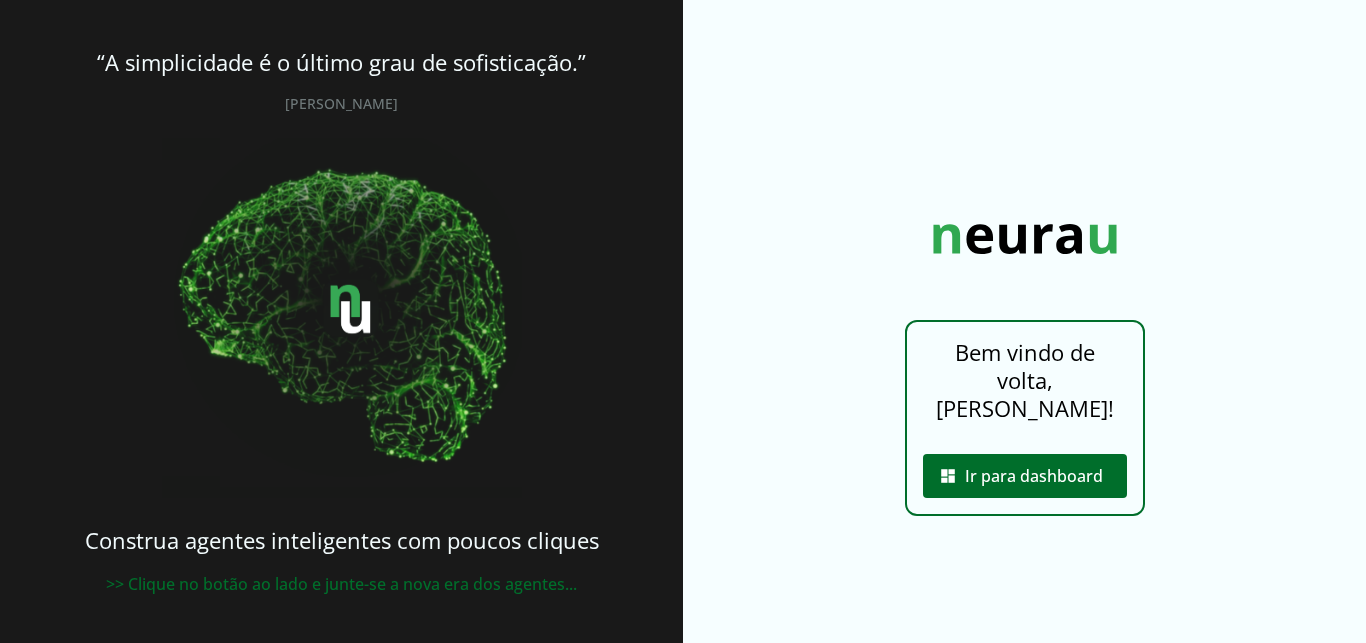 scroll, scrollTop: 1, scrollLeft: 0, axis: vertical 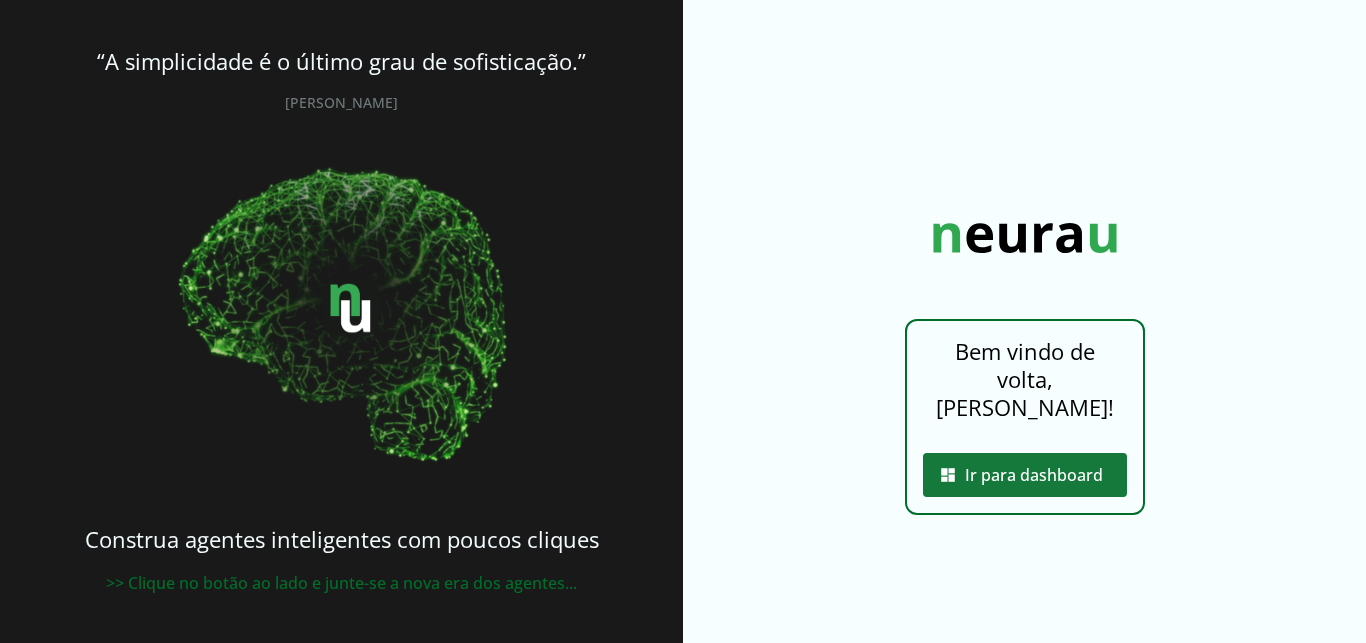 click at bounding box center [1025, 475] 